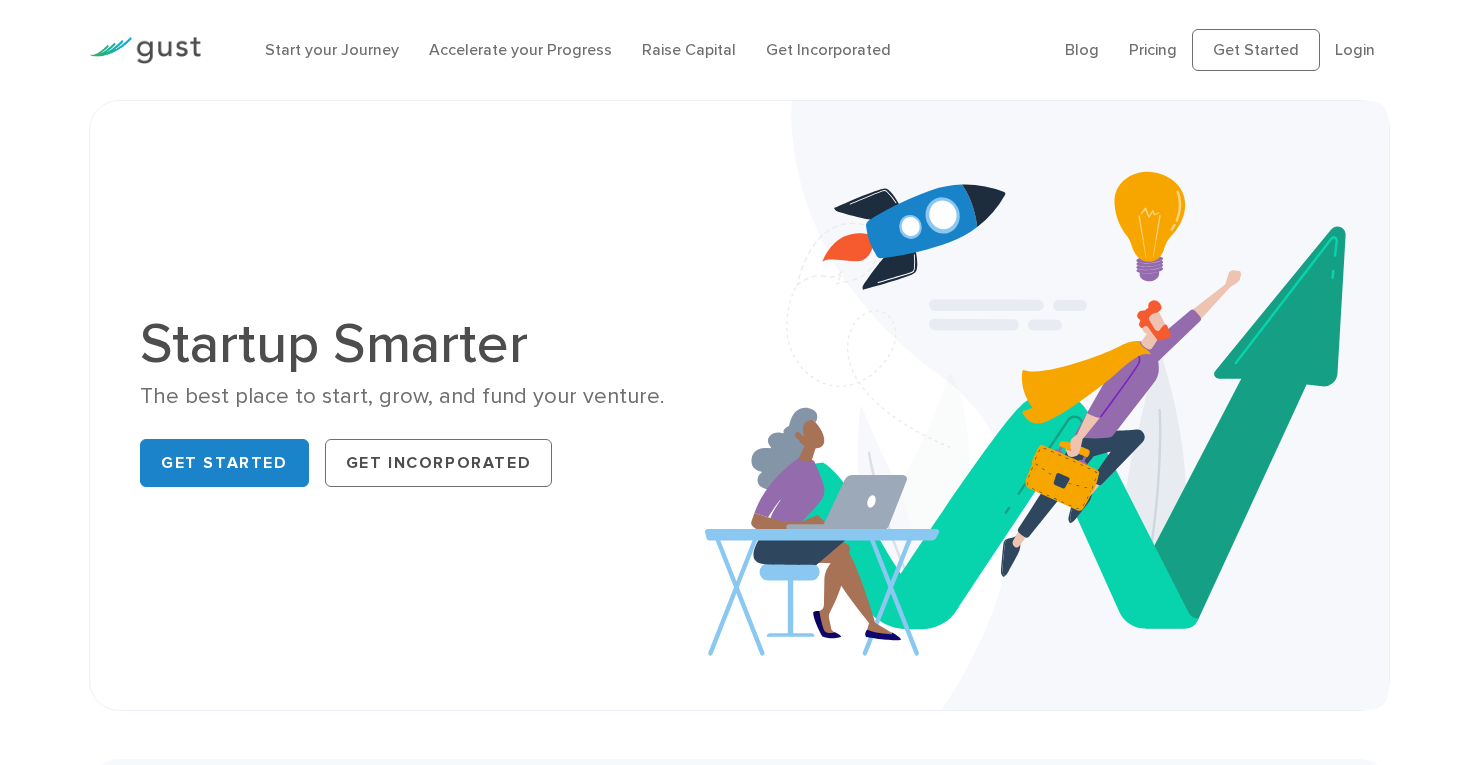 scroll, scrollTop: 0, scrollLeft: 0, axis: both 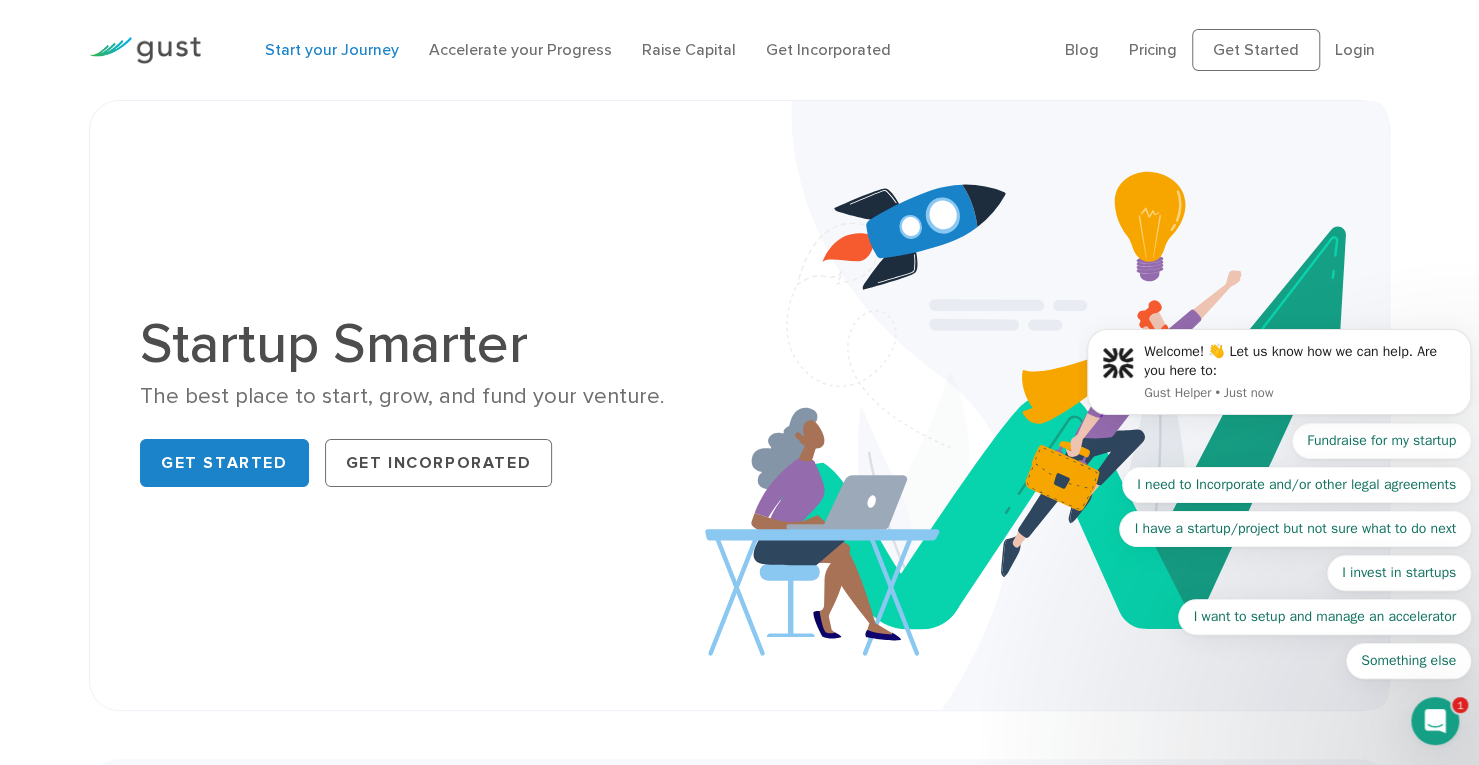 click on "Start your Journey" at bounding box center (332, 49) 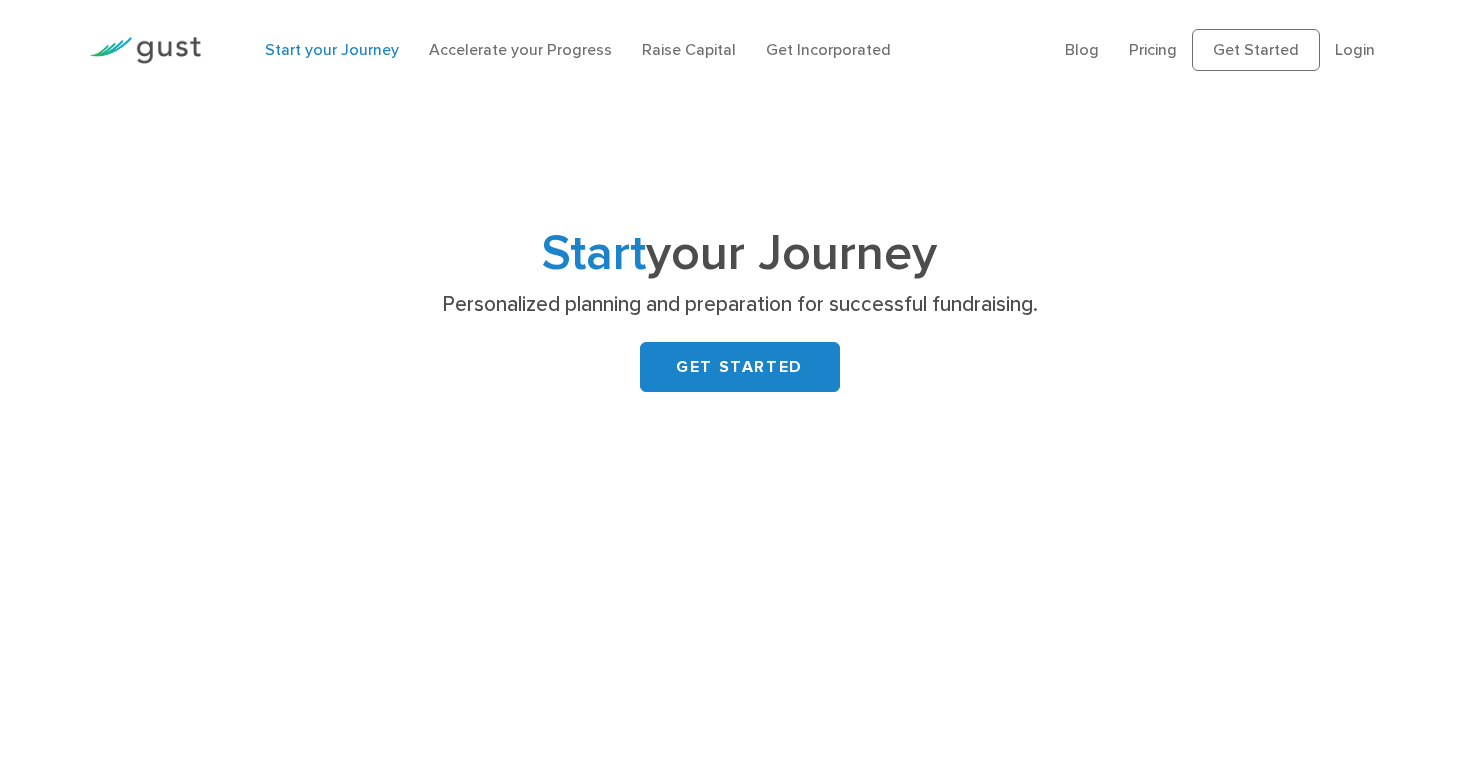 scroll, scrollTop: 0, scrollLeft: 0, axis: both 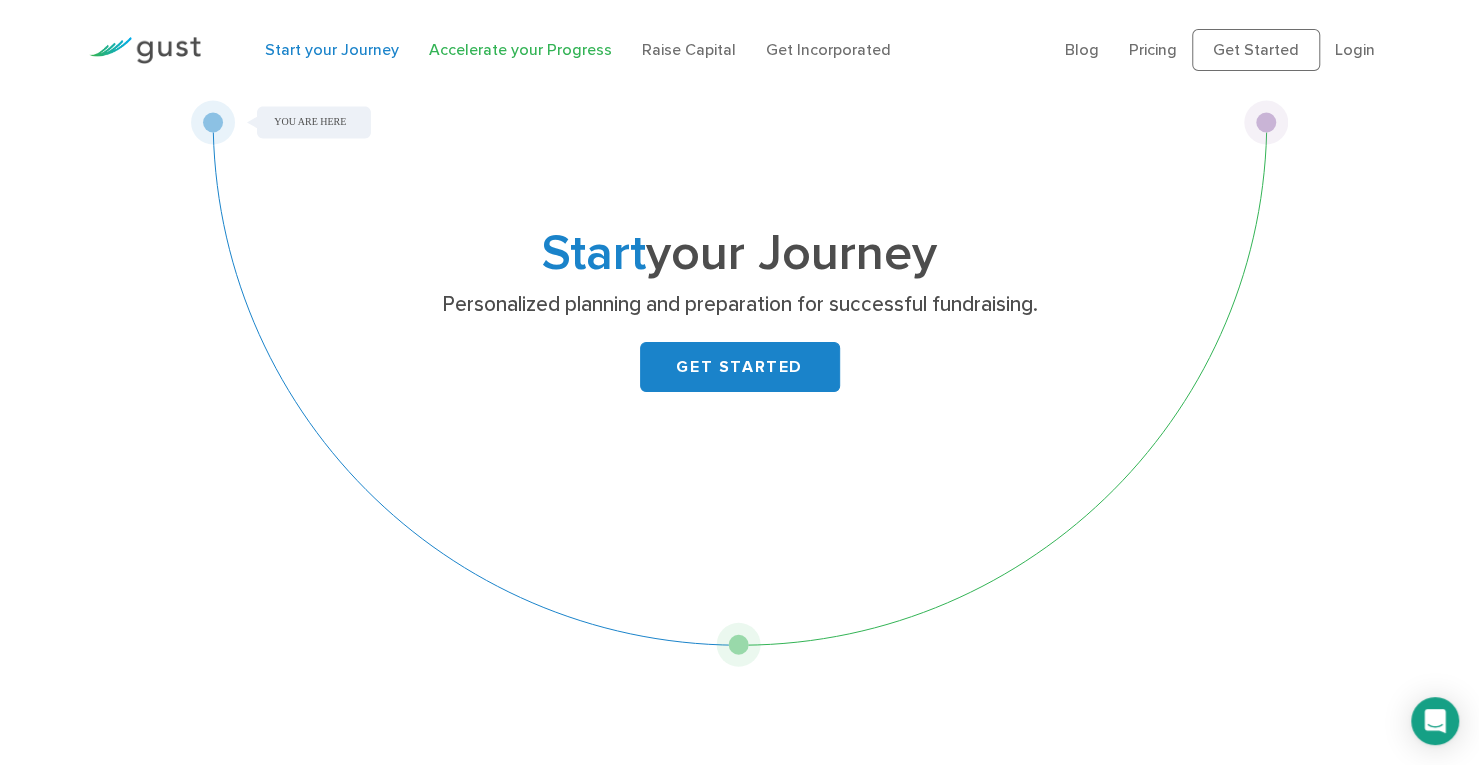 click on "Accelerate your Progress" at bounding box center (520, 49) 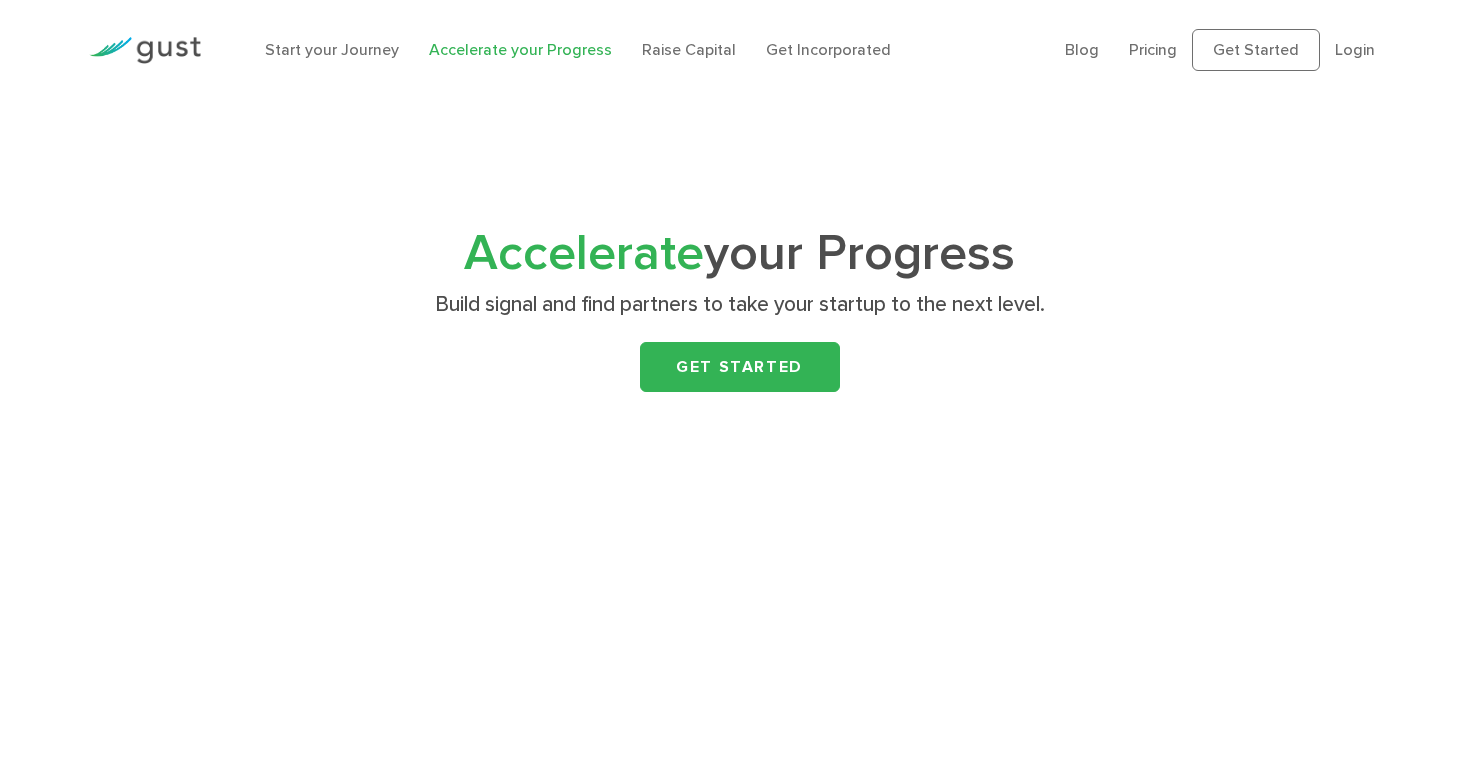 scroll, scrollTop: 0, scrollLeft: 0, axis: both 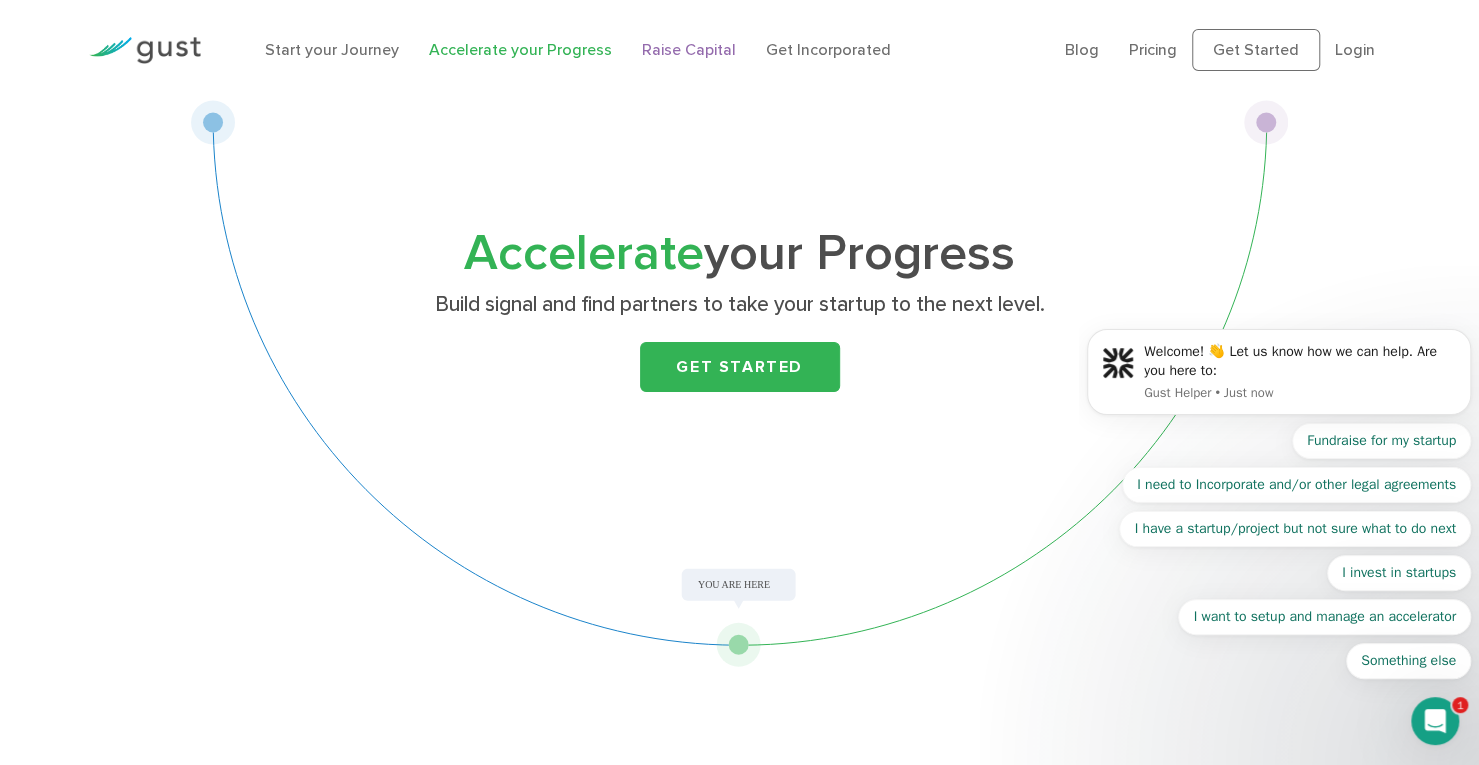click on "Raise Capital" at bounding box center [689, 49] 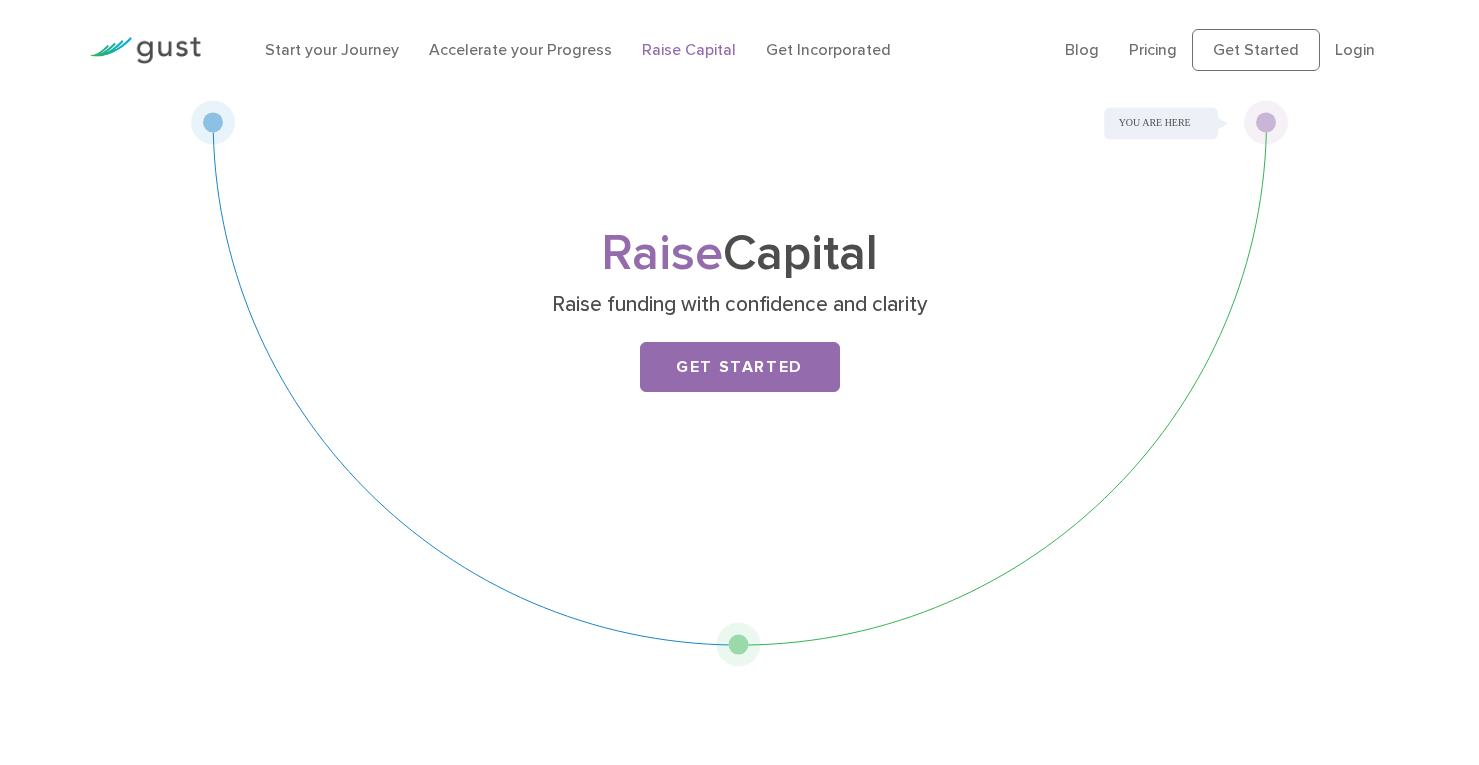scroll, scrollTop: 0, scrollLeft: 0, axis: both 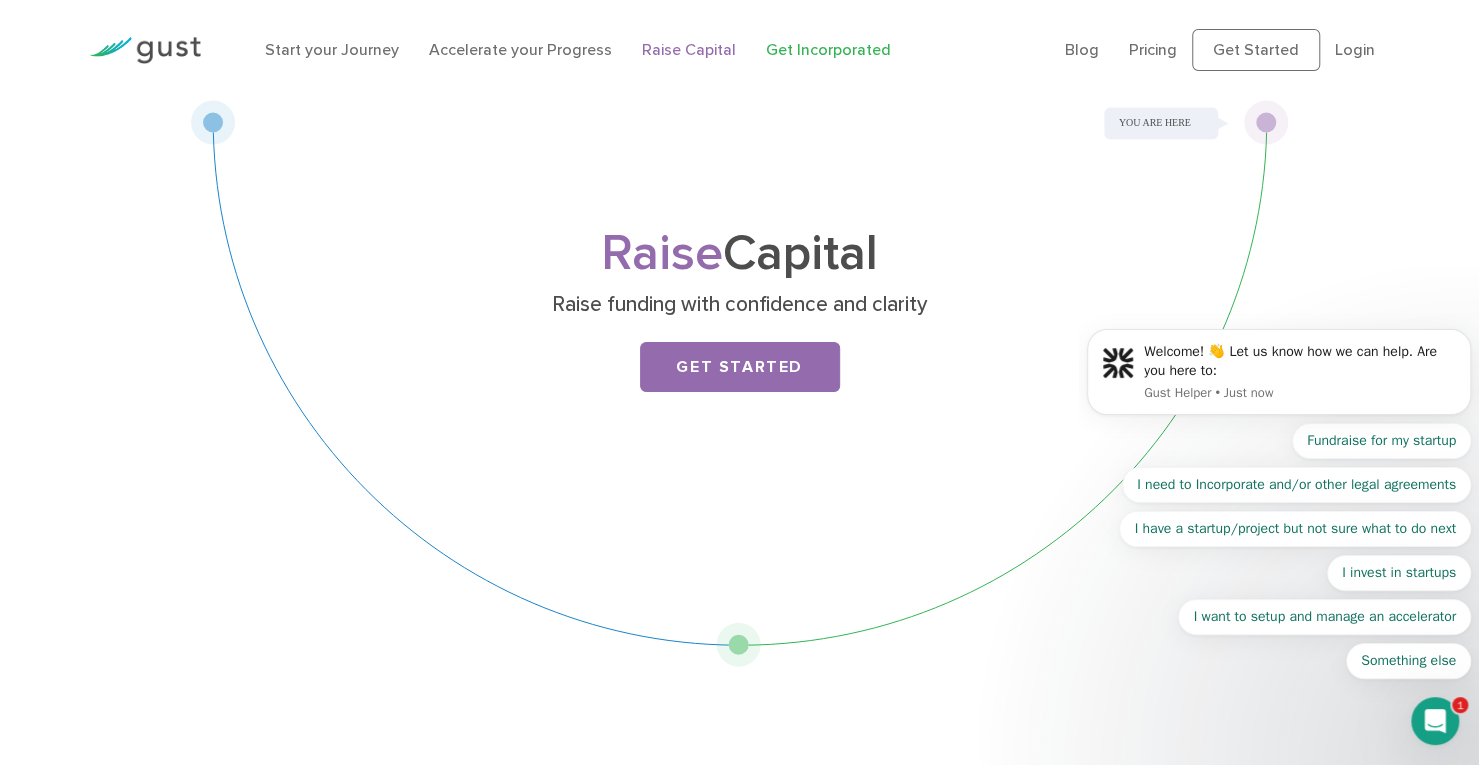 click on "Get Incorporated" at bounding box center (828, 49) 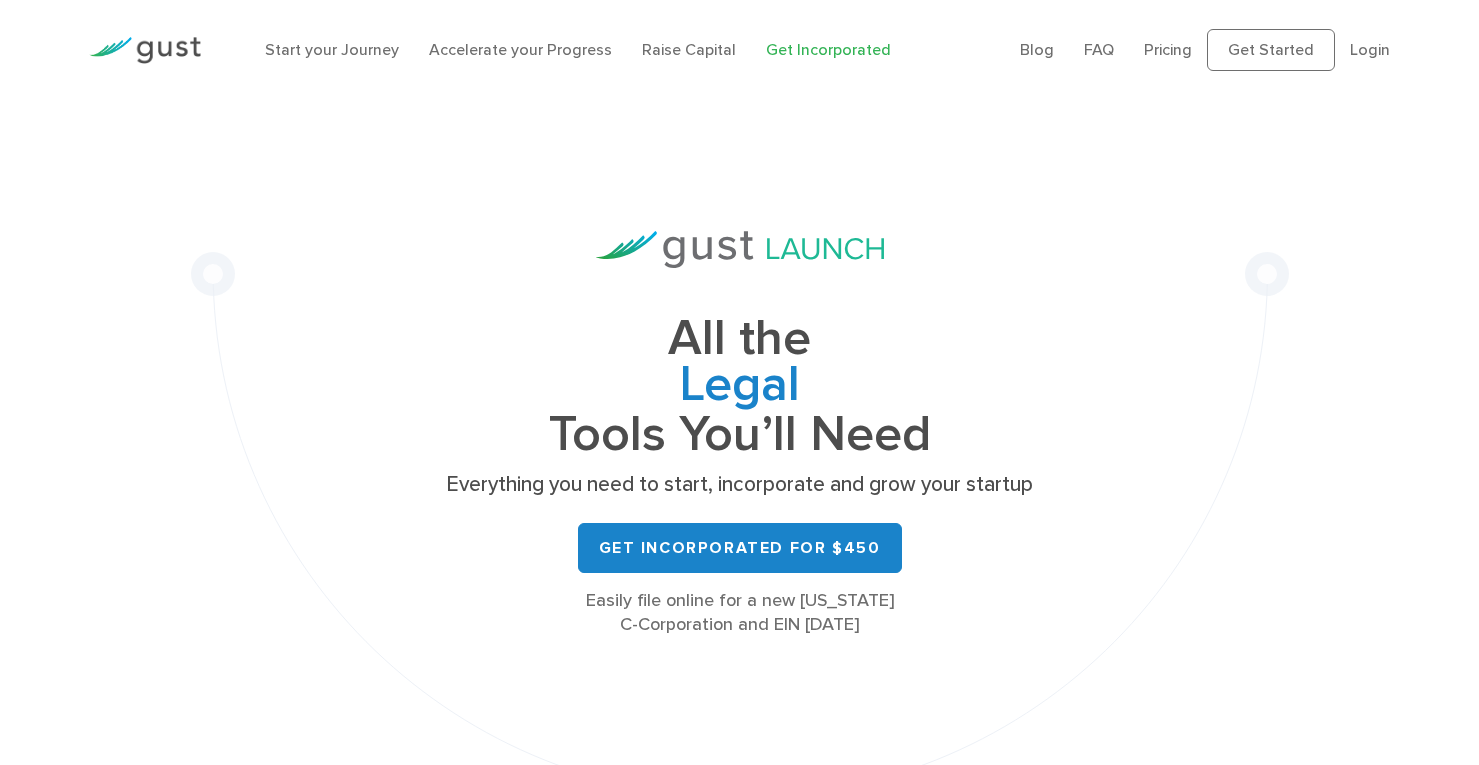 scroll, scrollTop: 0, scrollLeft: 0, axis: both 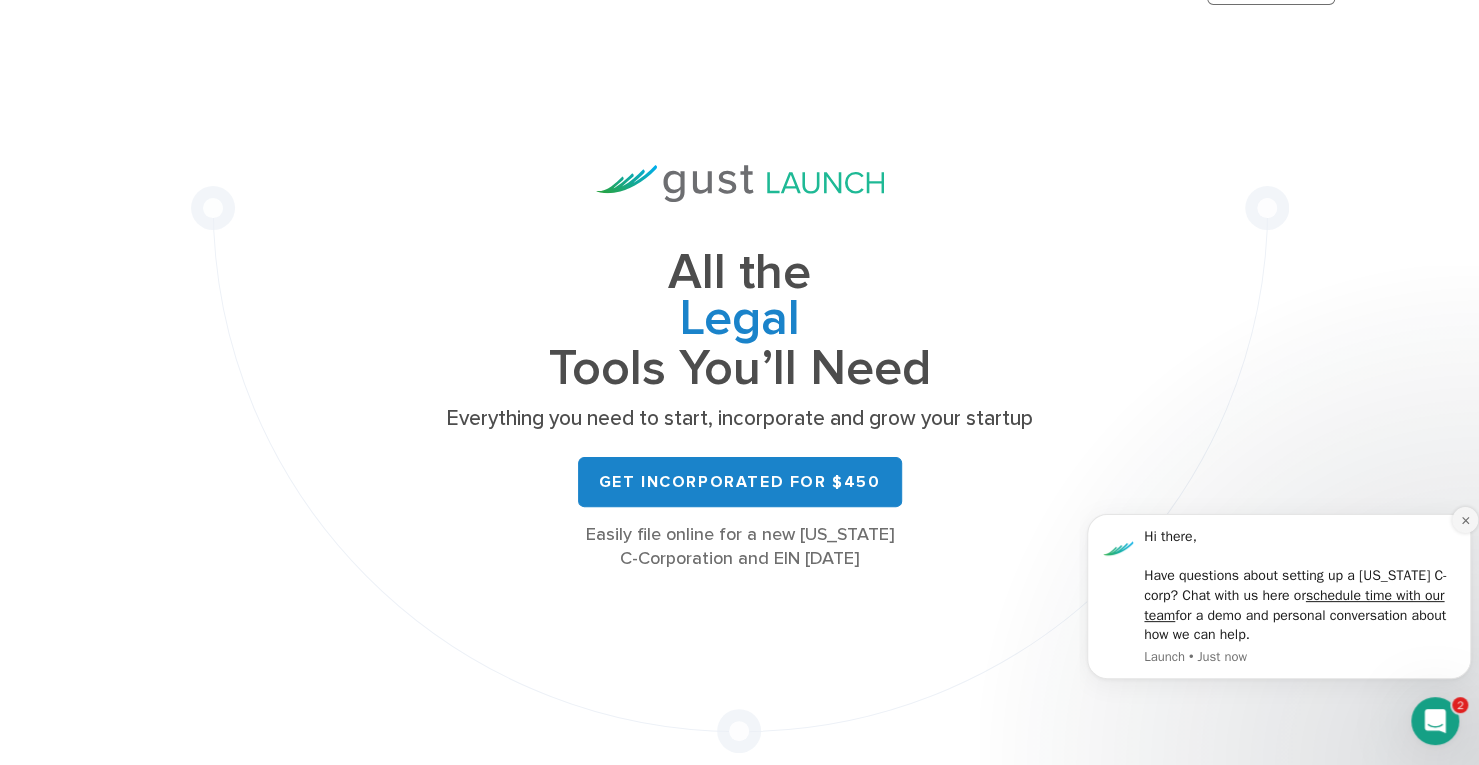 click 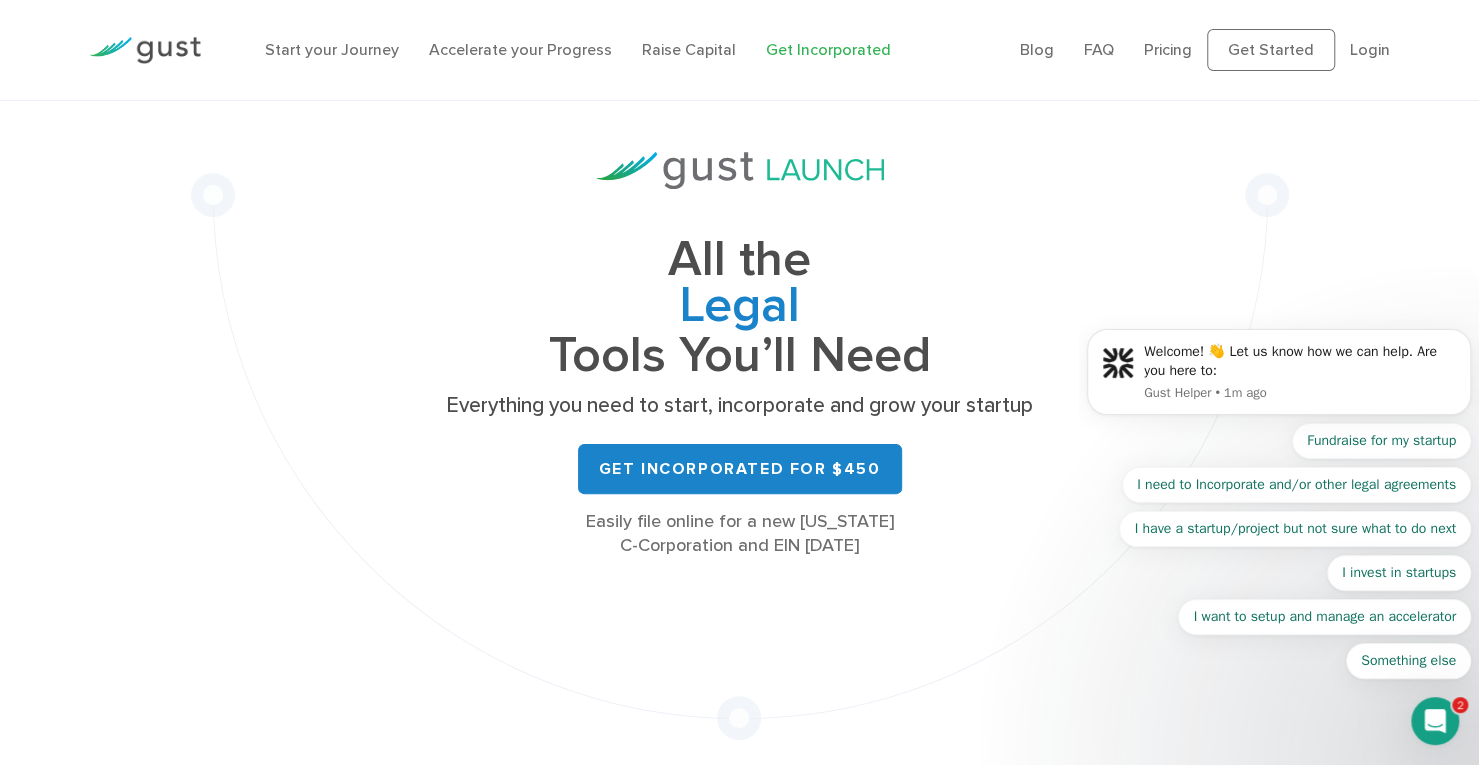 scroll, scrollTop: 0, scrollLeft: 0, axis: both 